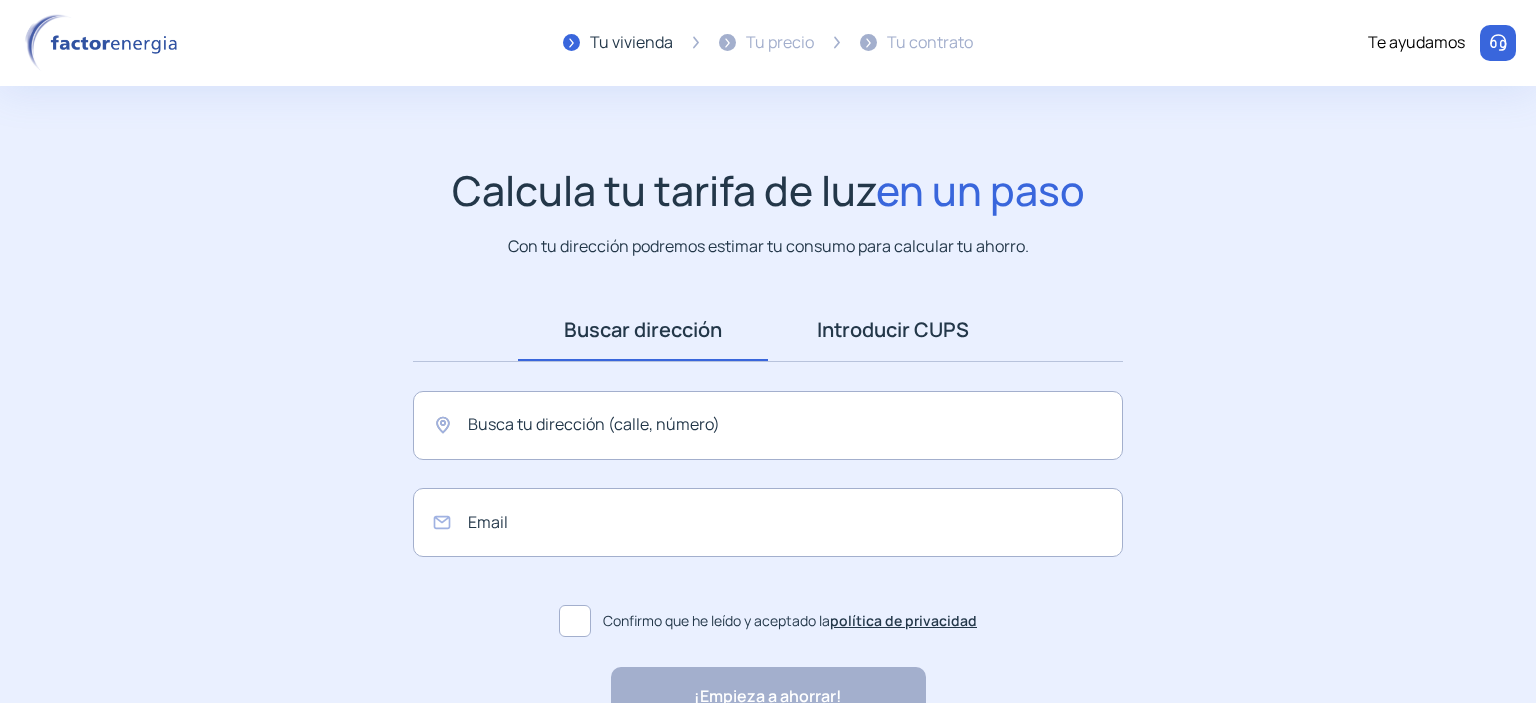 scroll, scrollTop: 0, scrollLeft: 0, axis: both 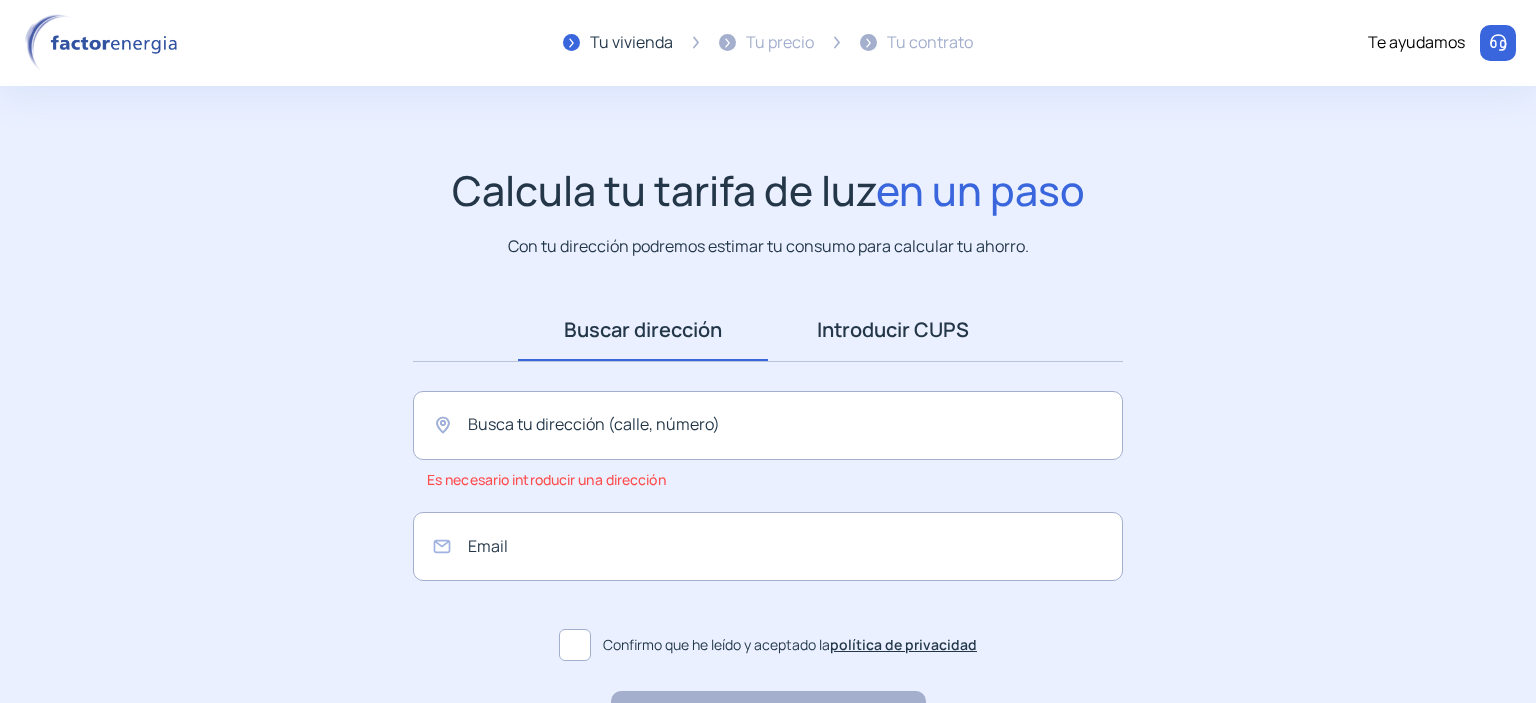 click on "Introducir CUPS" at bounding box center [893, 330] 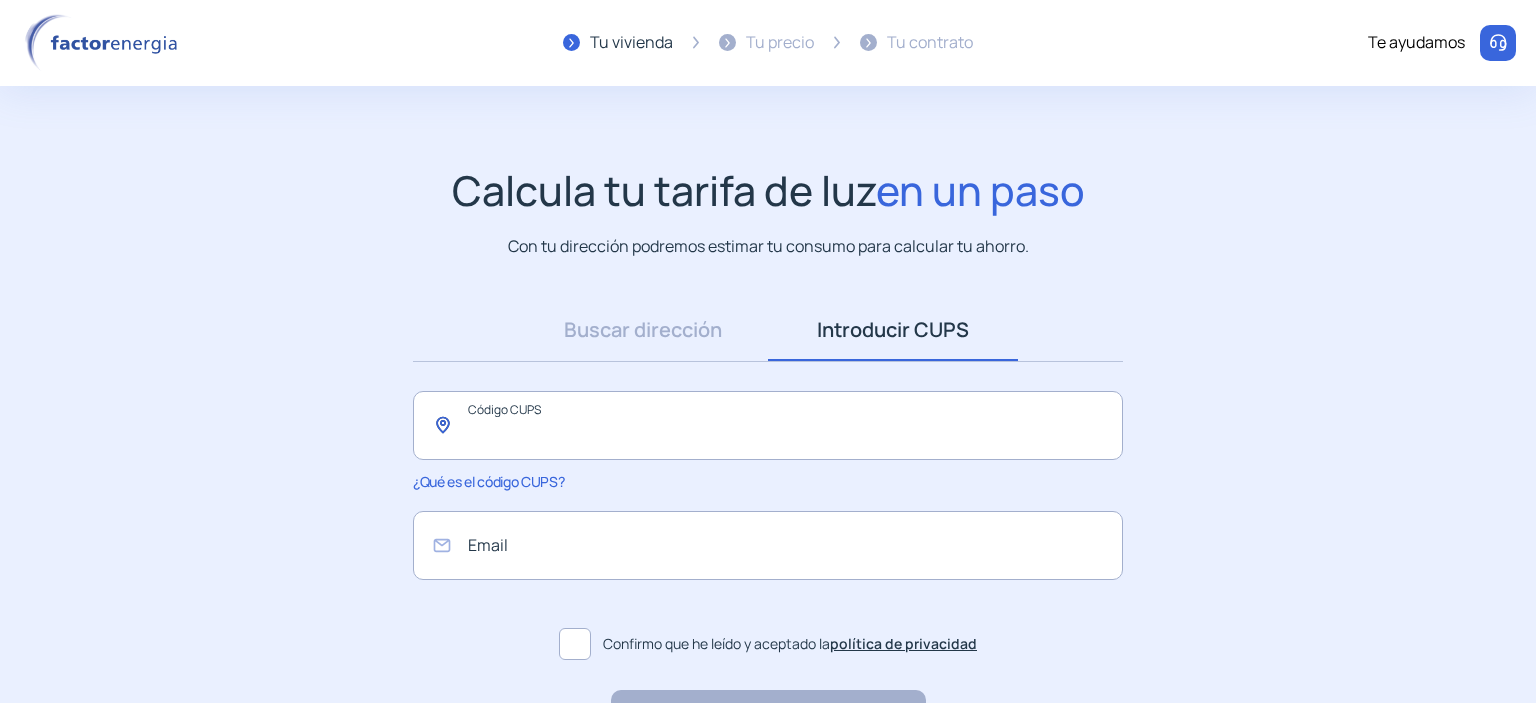 click 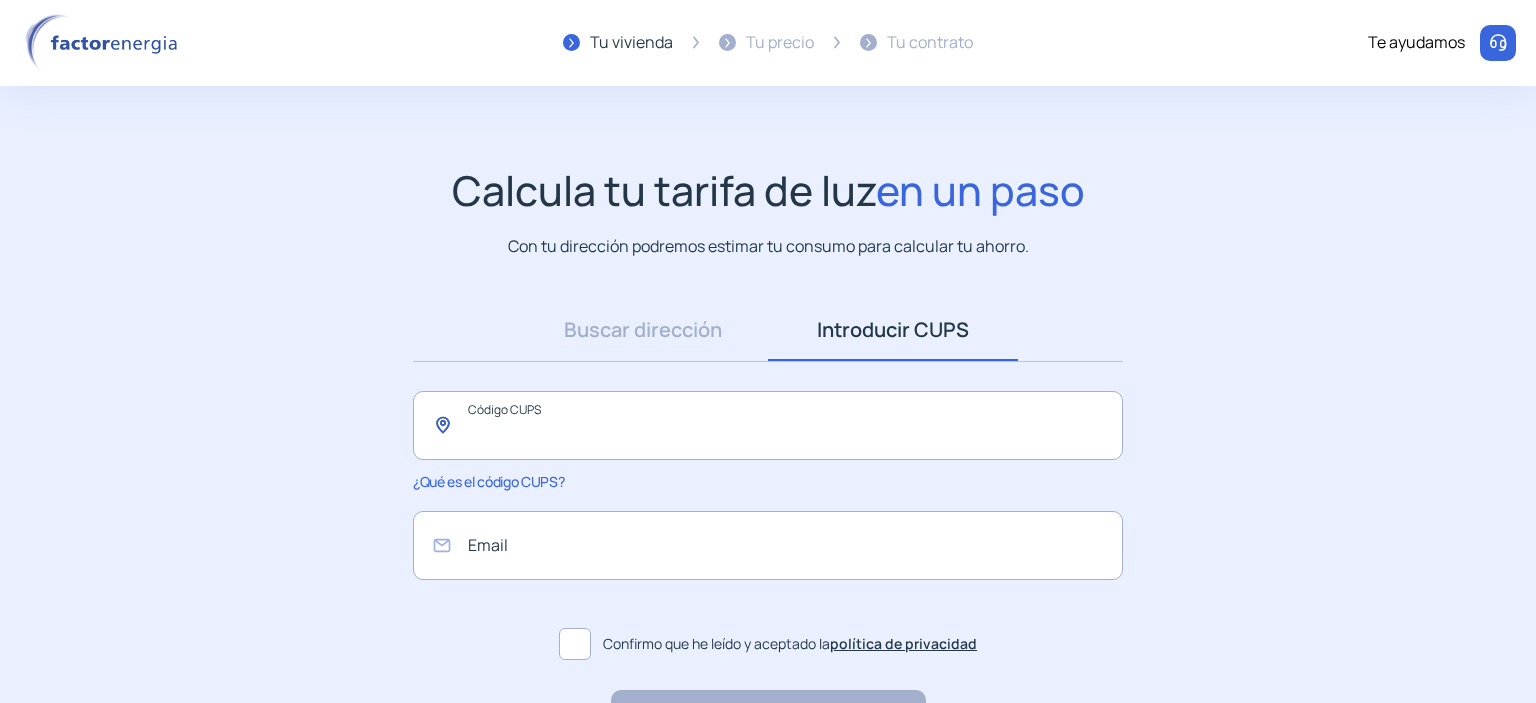 paste on "**********" 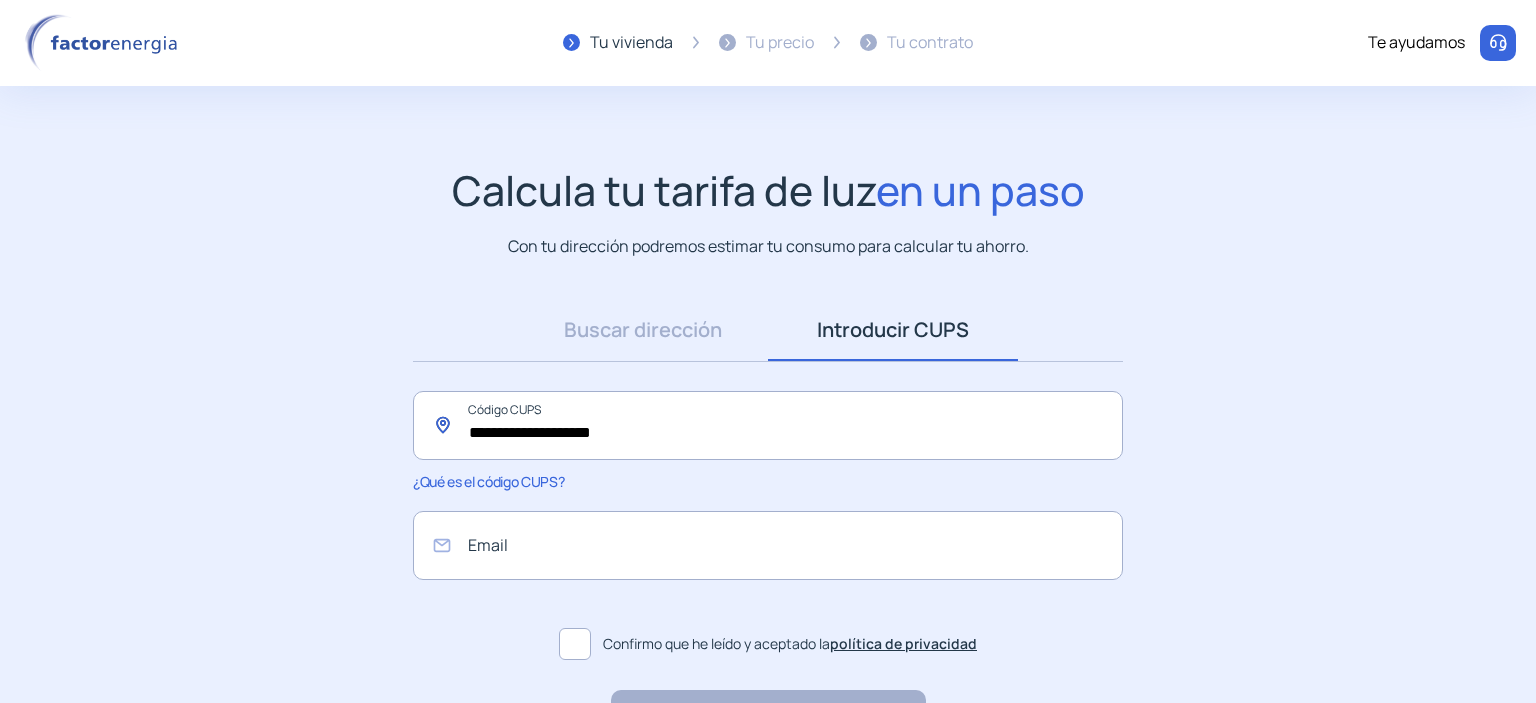 type on "**********" 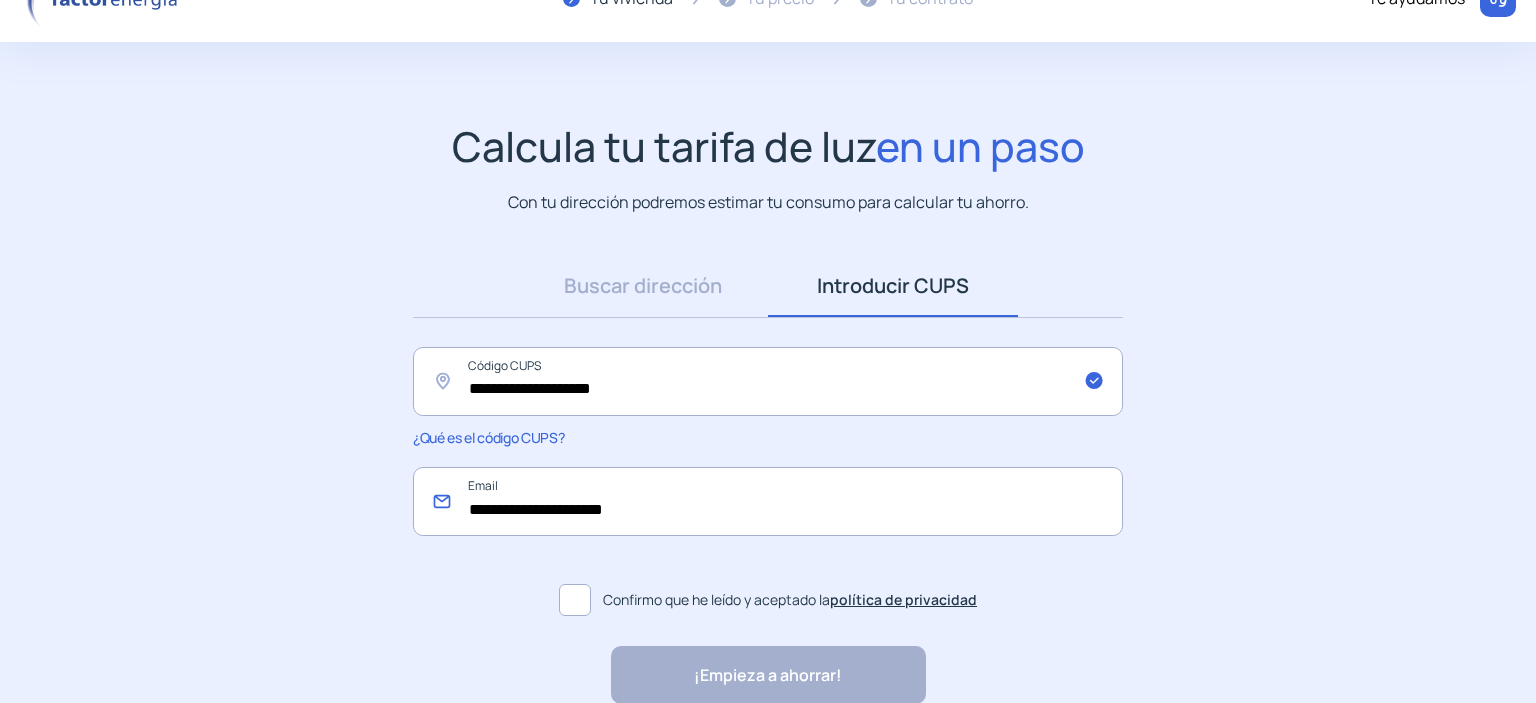 scroll, scrollTop: 40, scrollLeft: 0, axis: vertical 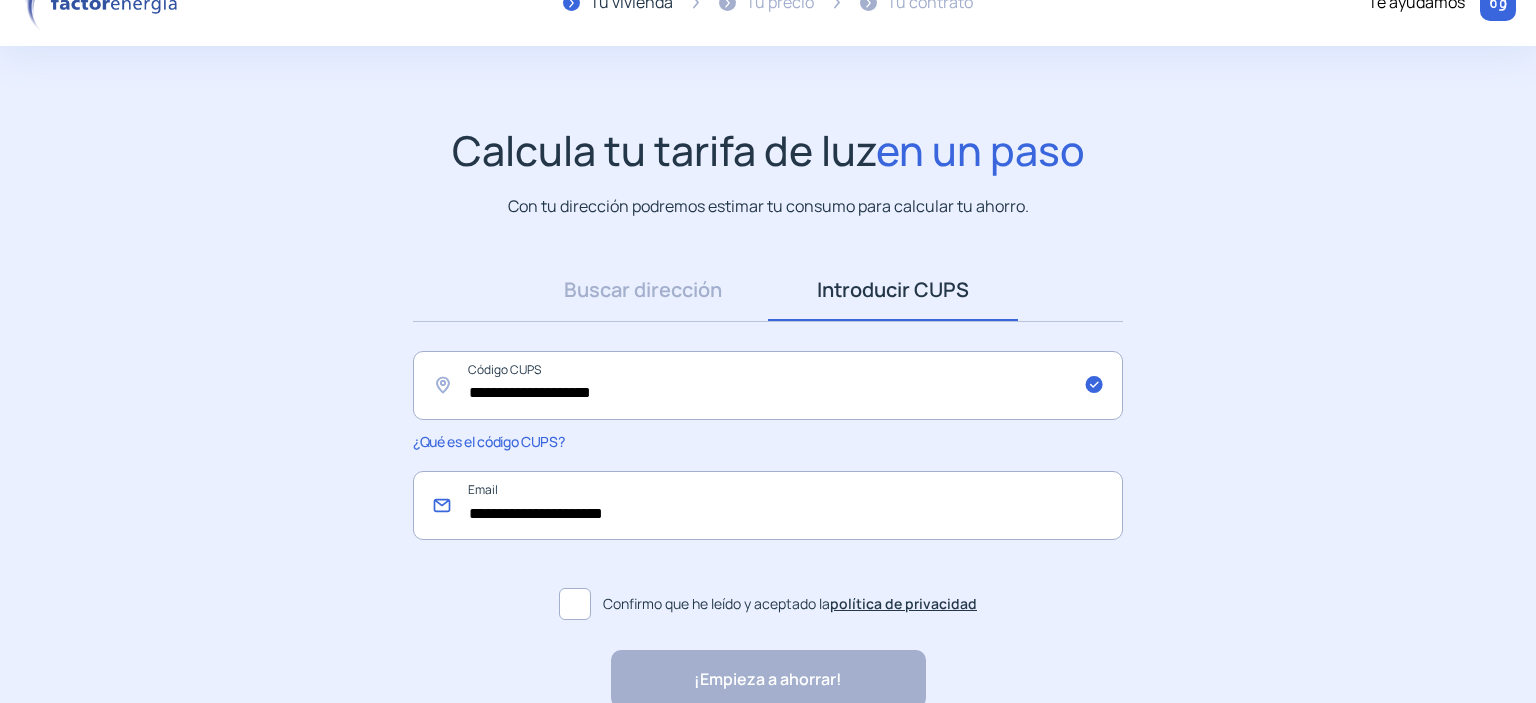 type on "**********" 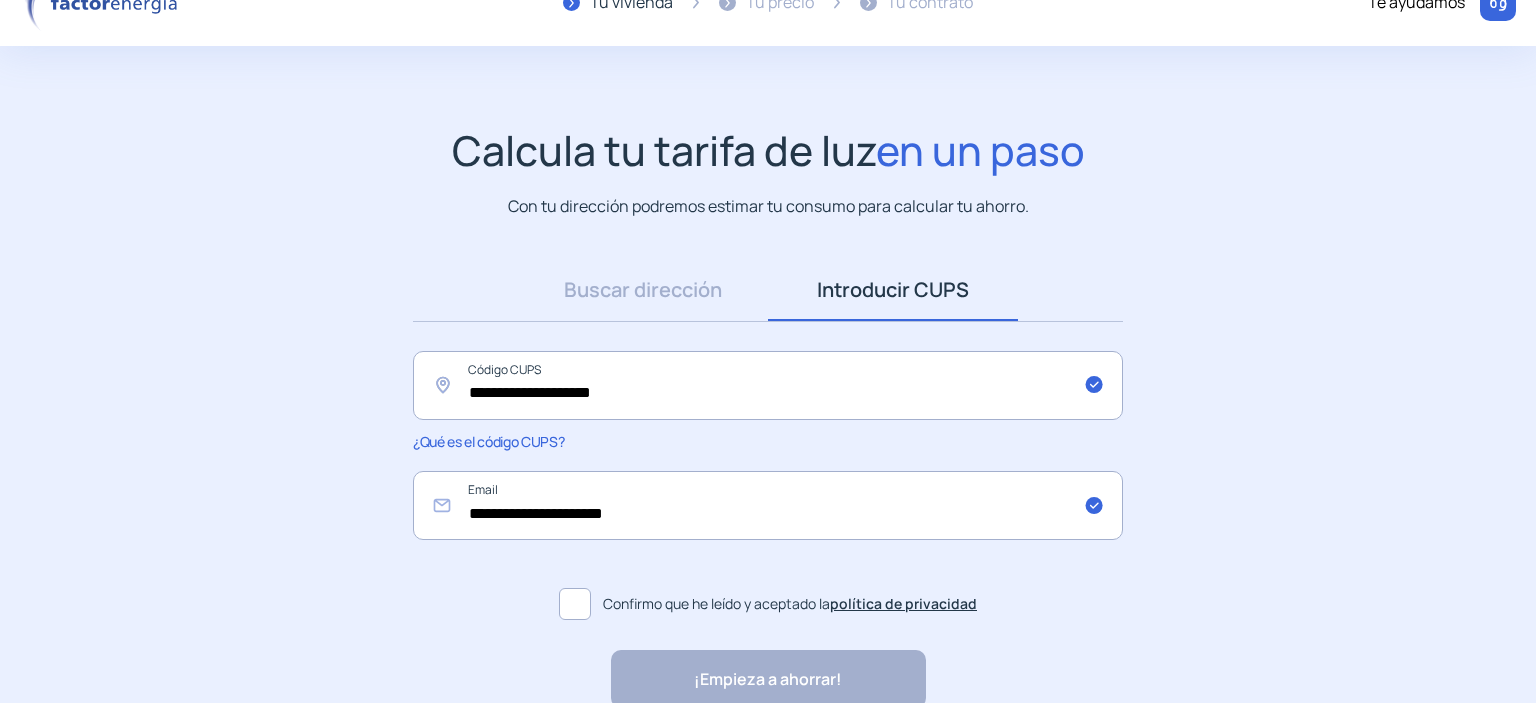 click 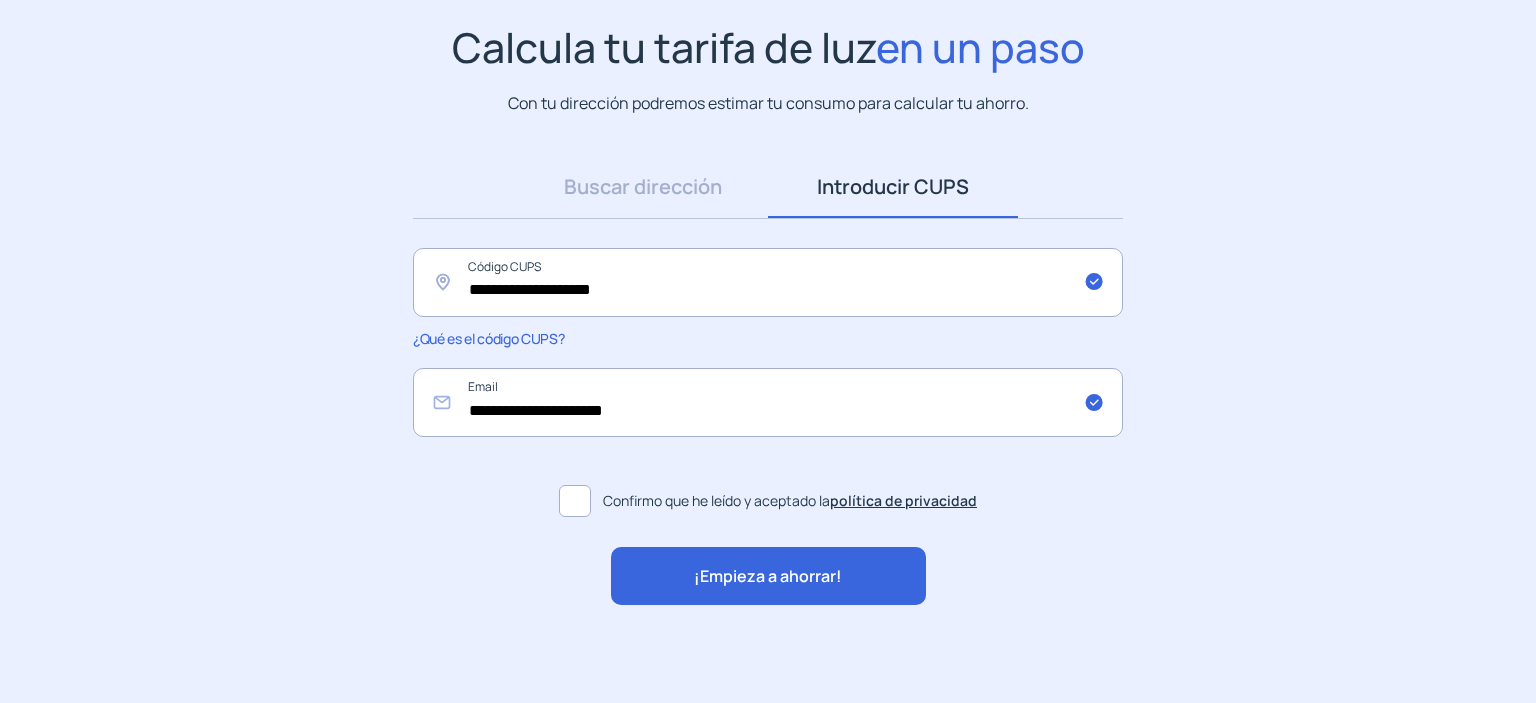 scroll, scrollTop: 145, scrollLeft: 0, axis: vertical 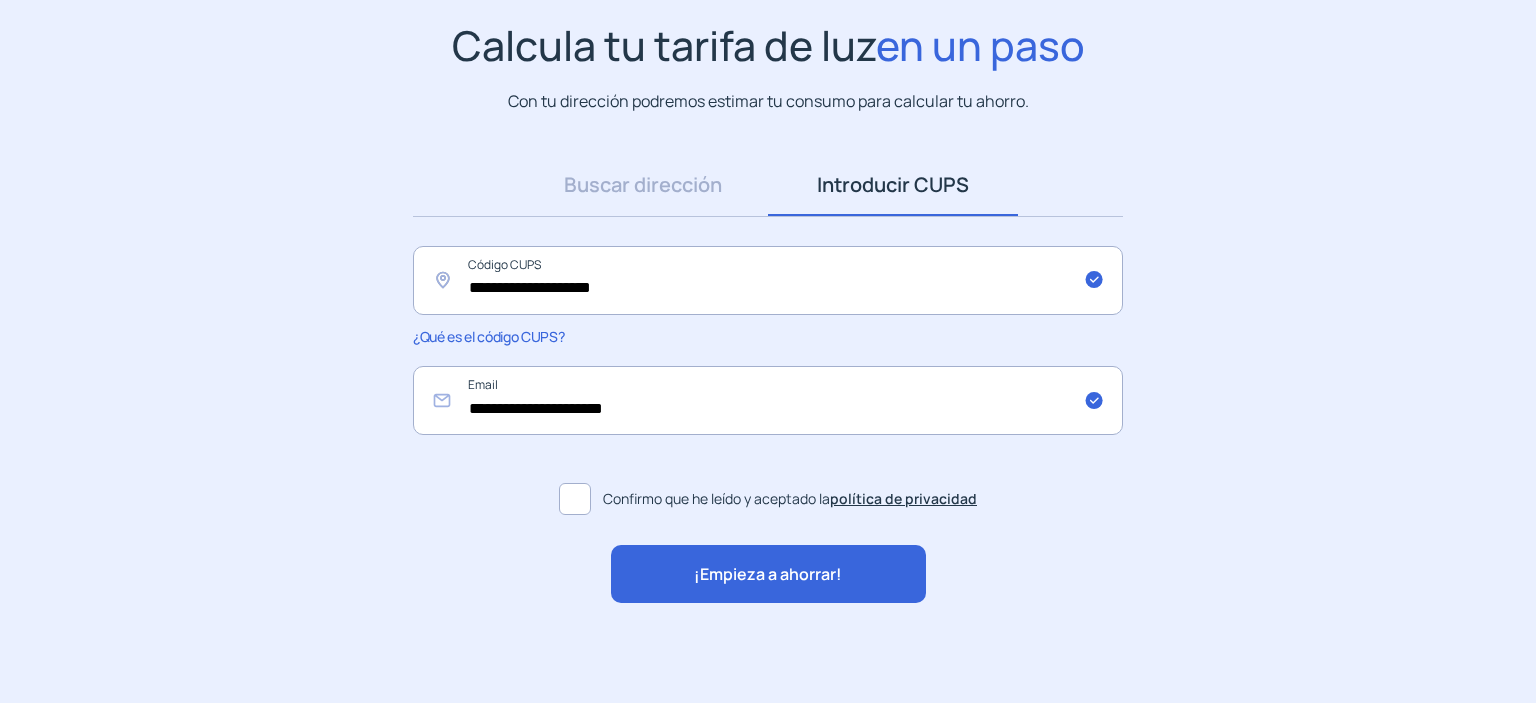 click on "¡Empieza a ahorrar!" 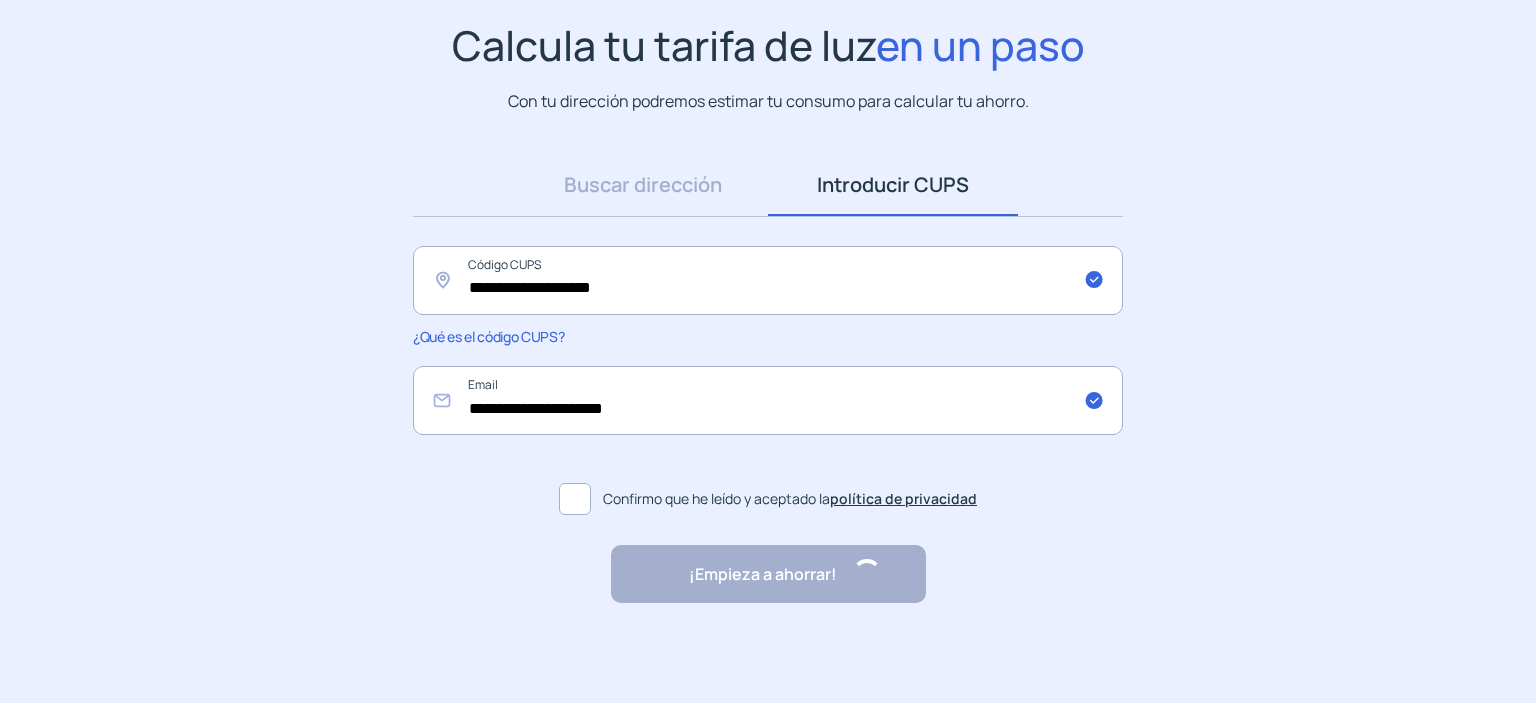 scroll, scrollTop: 0, scrollLeft: 0, axis: both 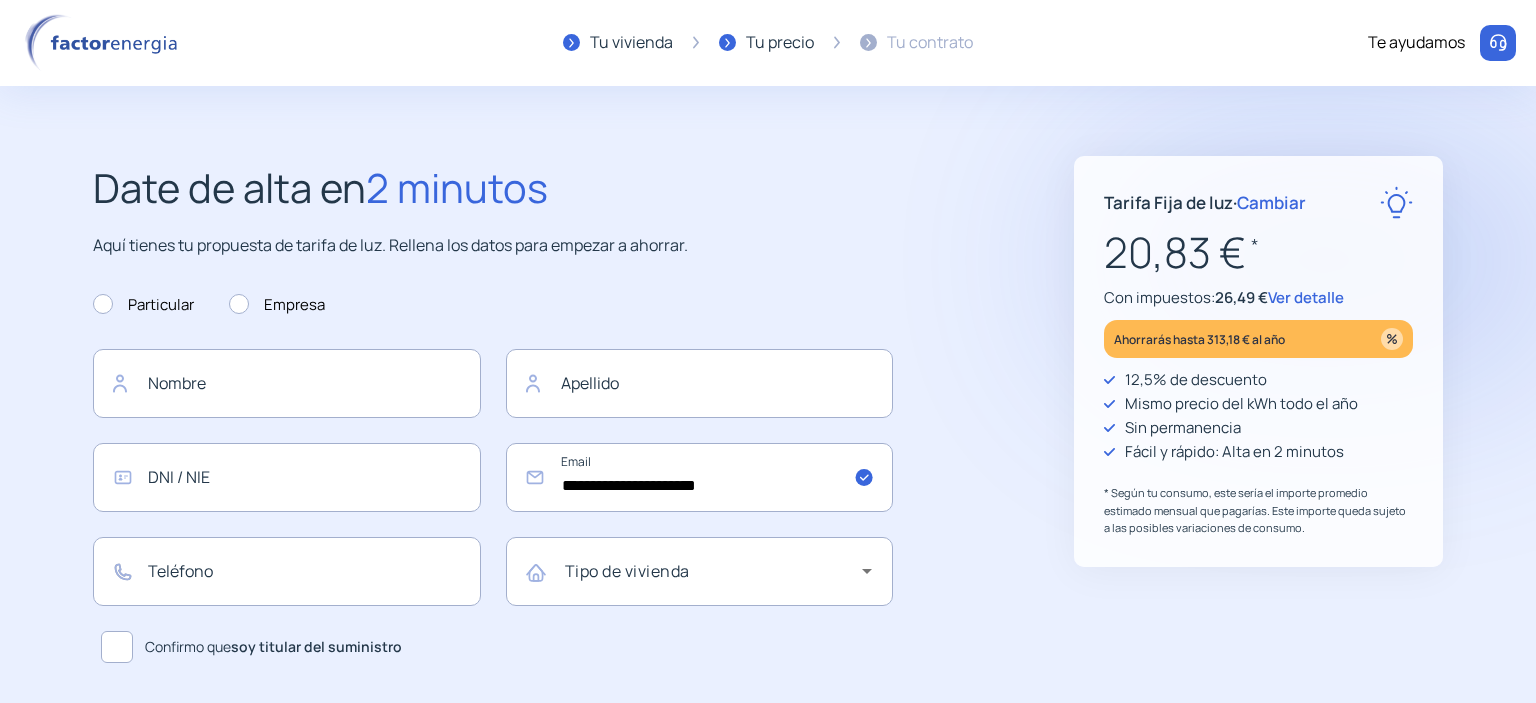 click on "Cambiar" 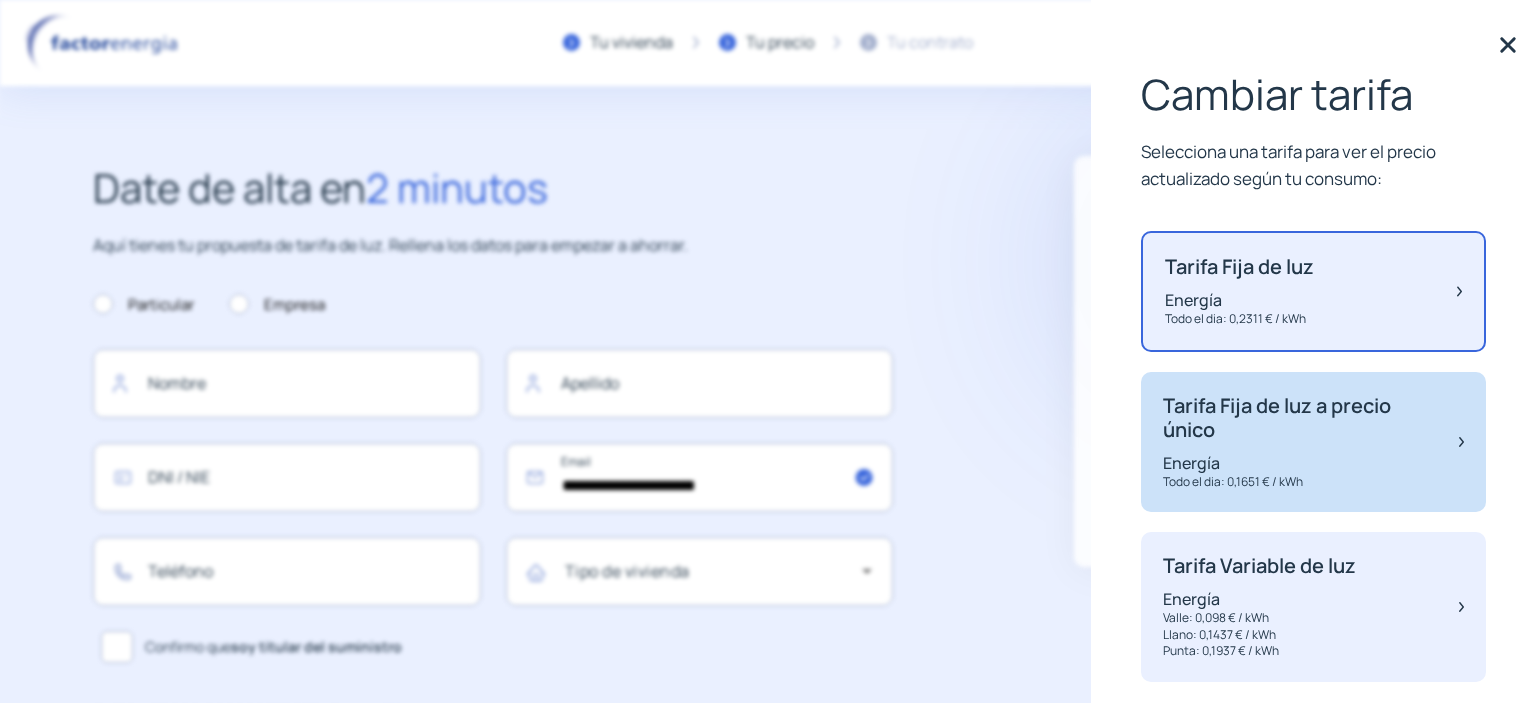 click on "Tarifa Fija de luz a precio único" 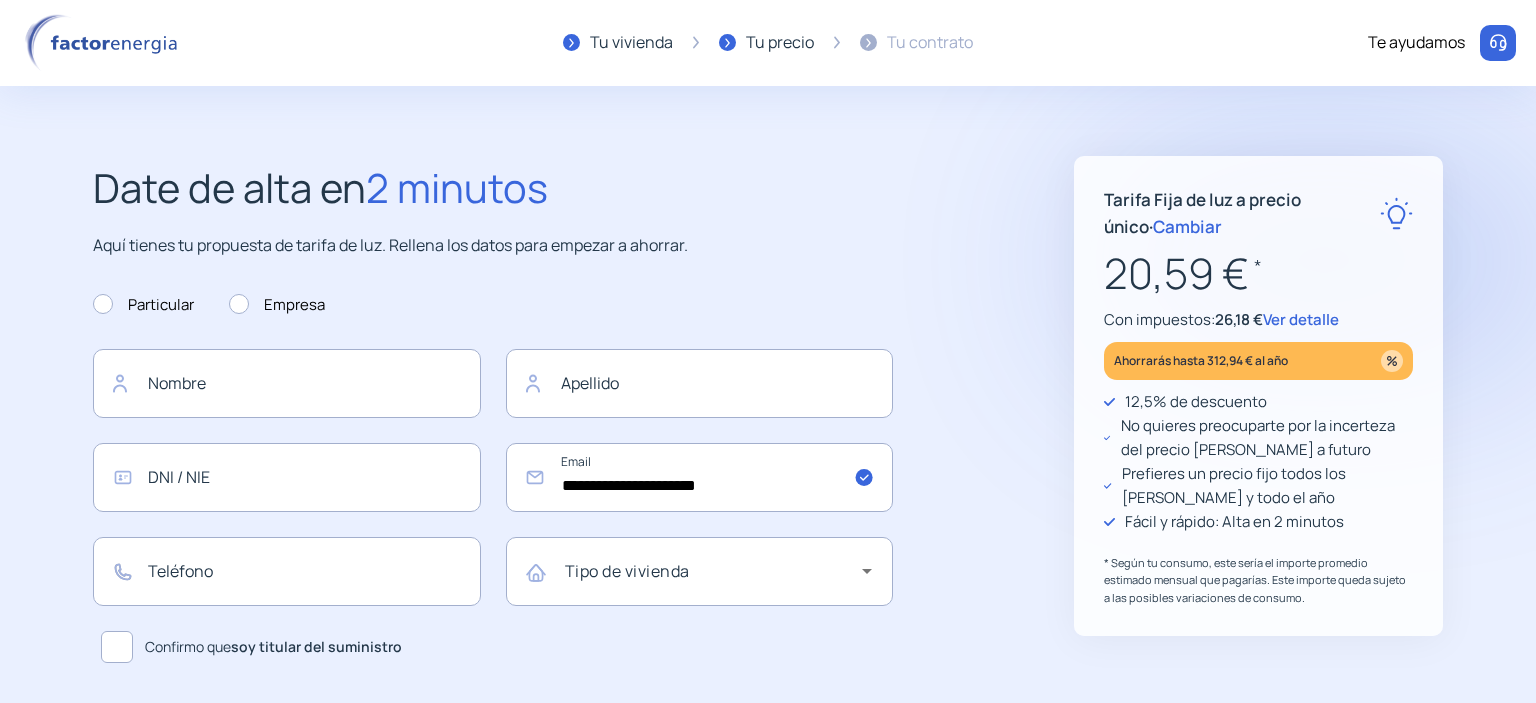 click on "Cambiar" 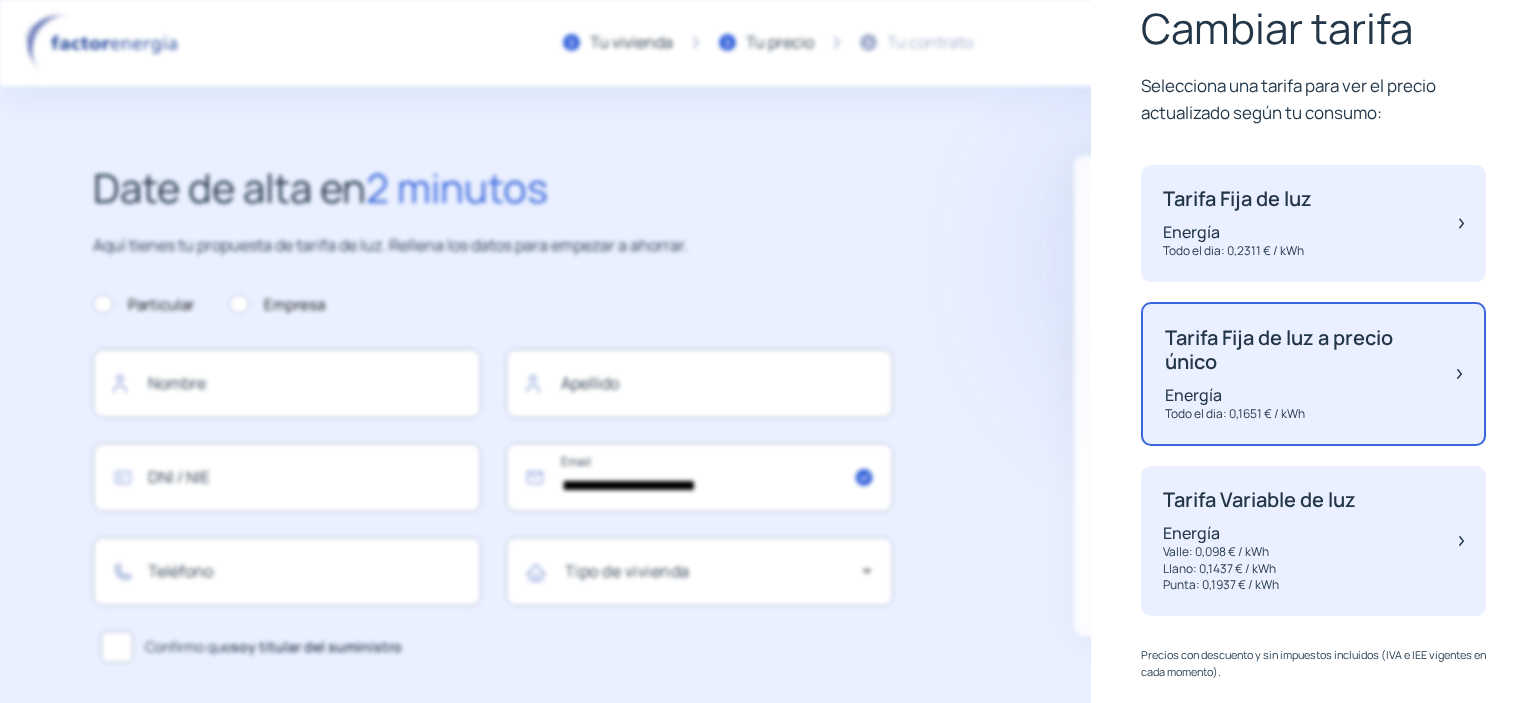scroll, scrollTop: 91, scrollLeft: 0, axis: vertical 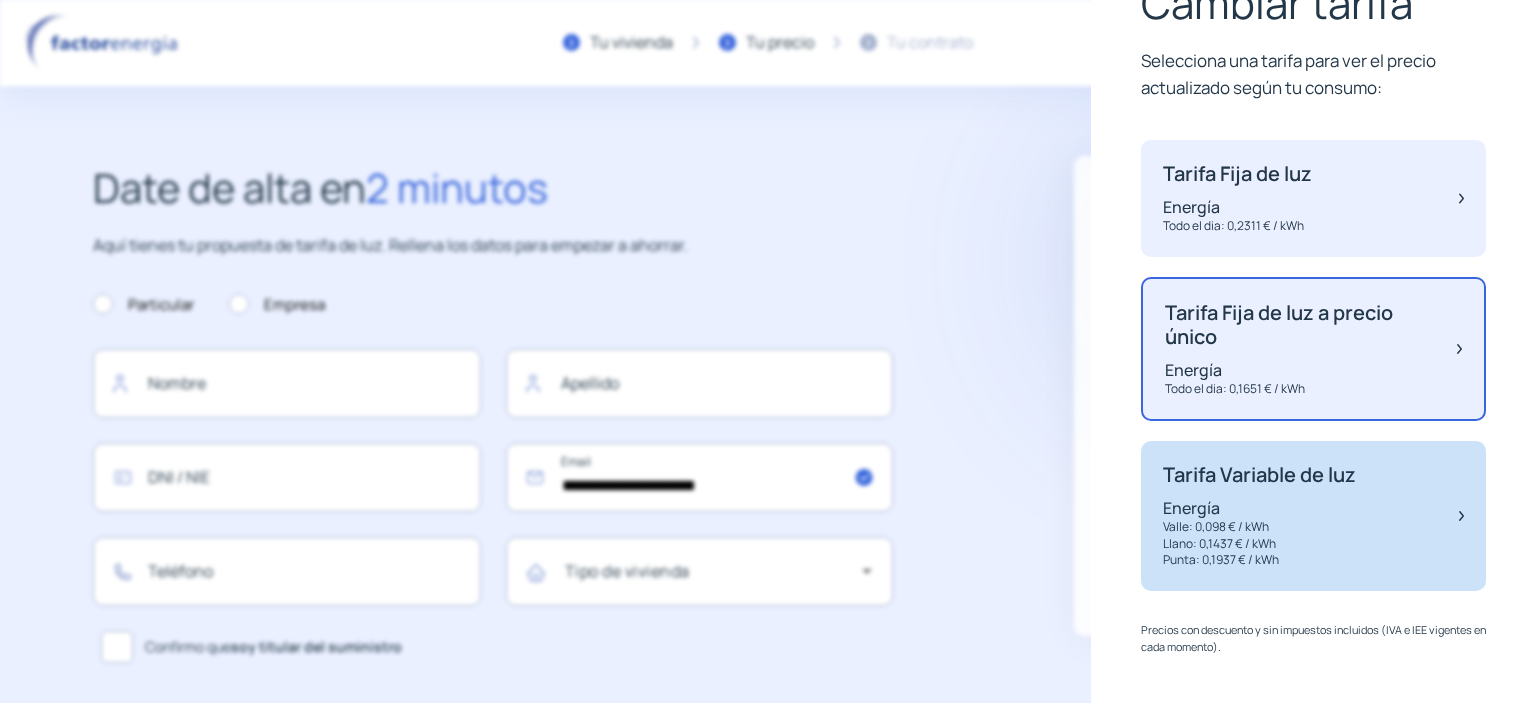click 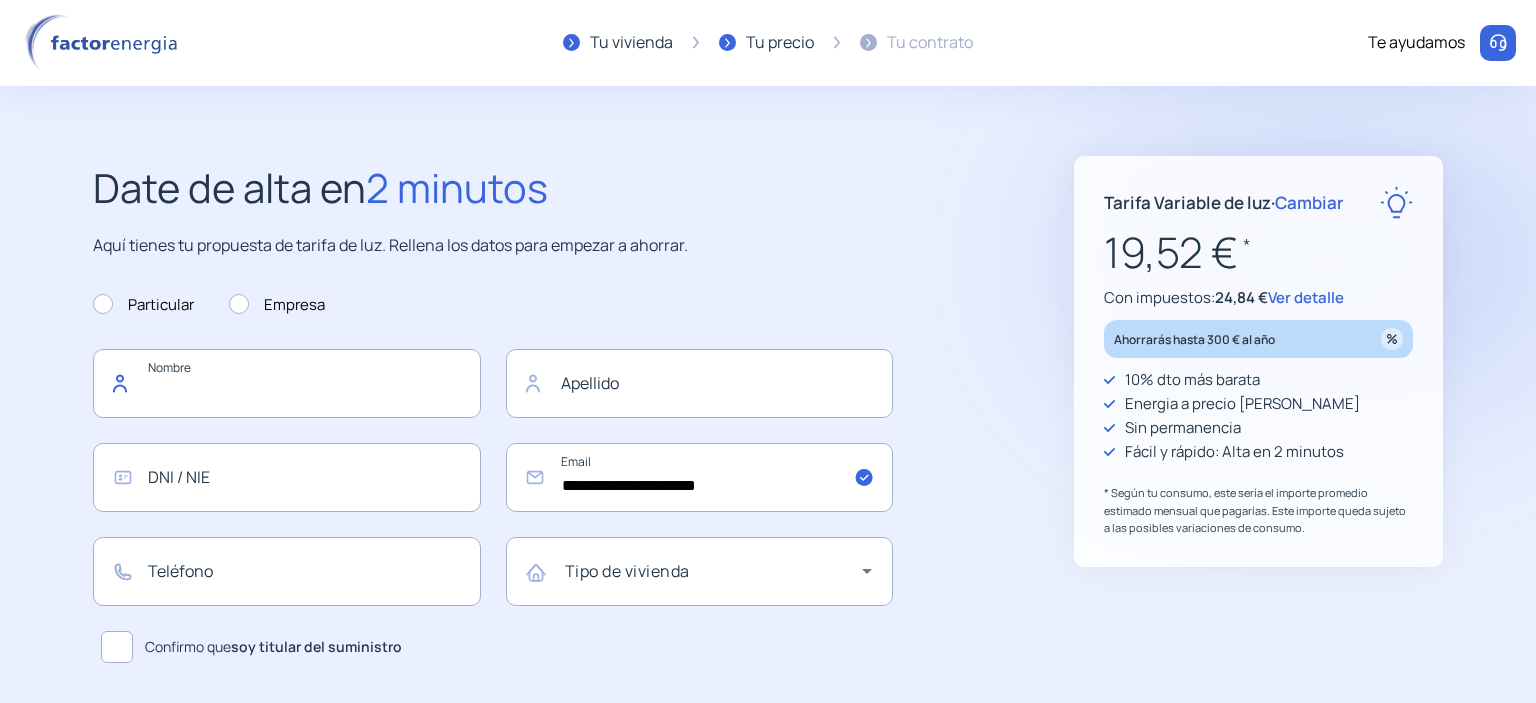 click 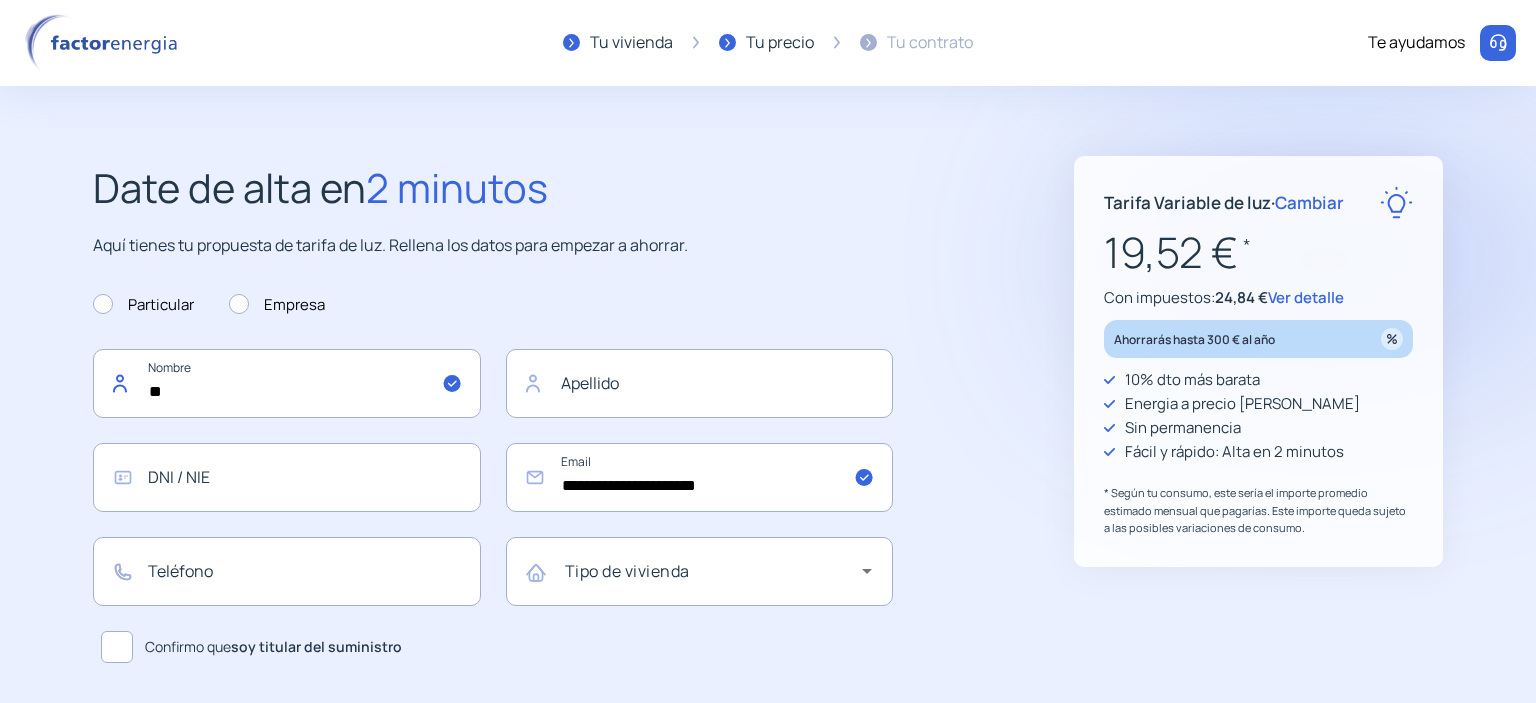 type on "*" 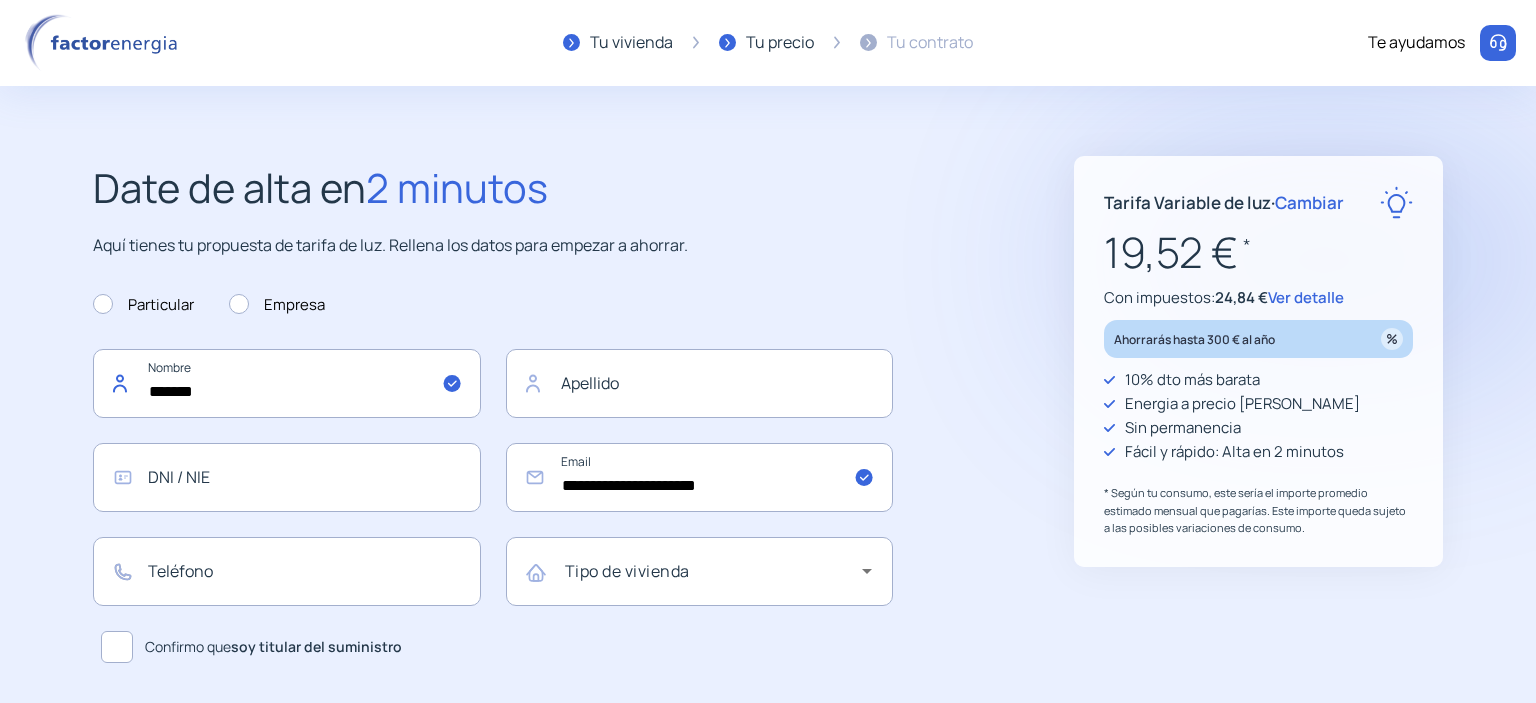 type on "*******" 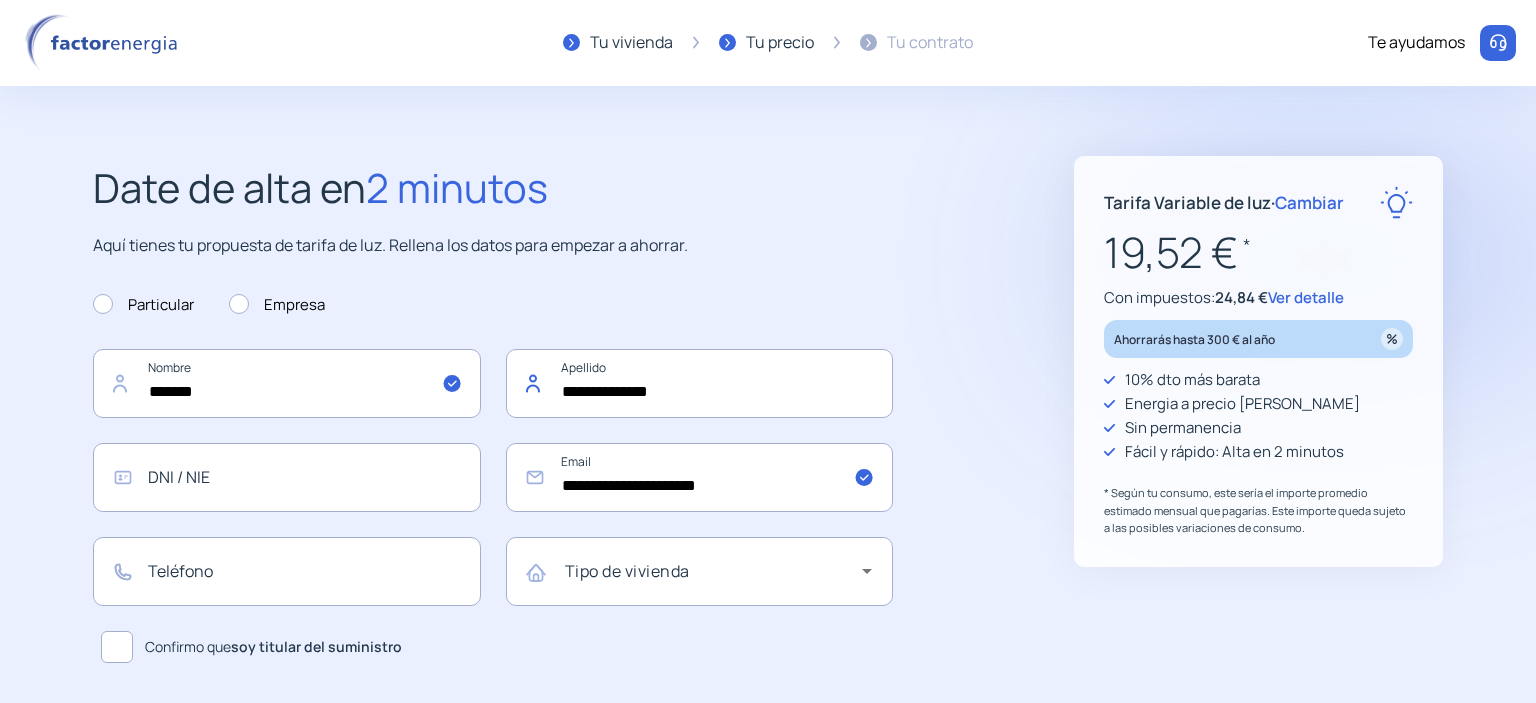 type on "**********" 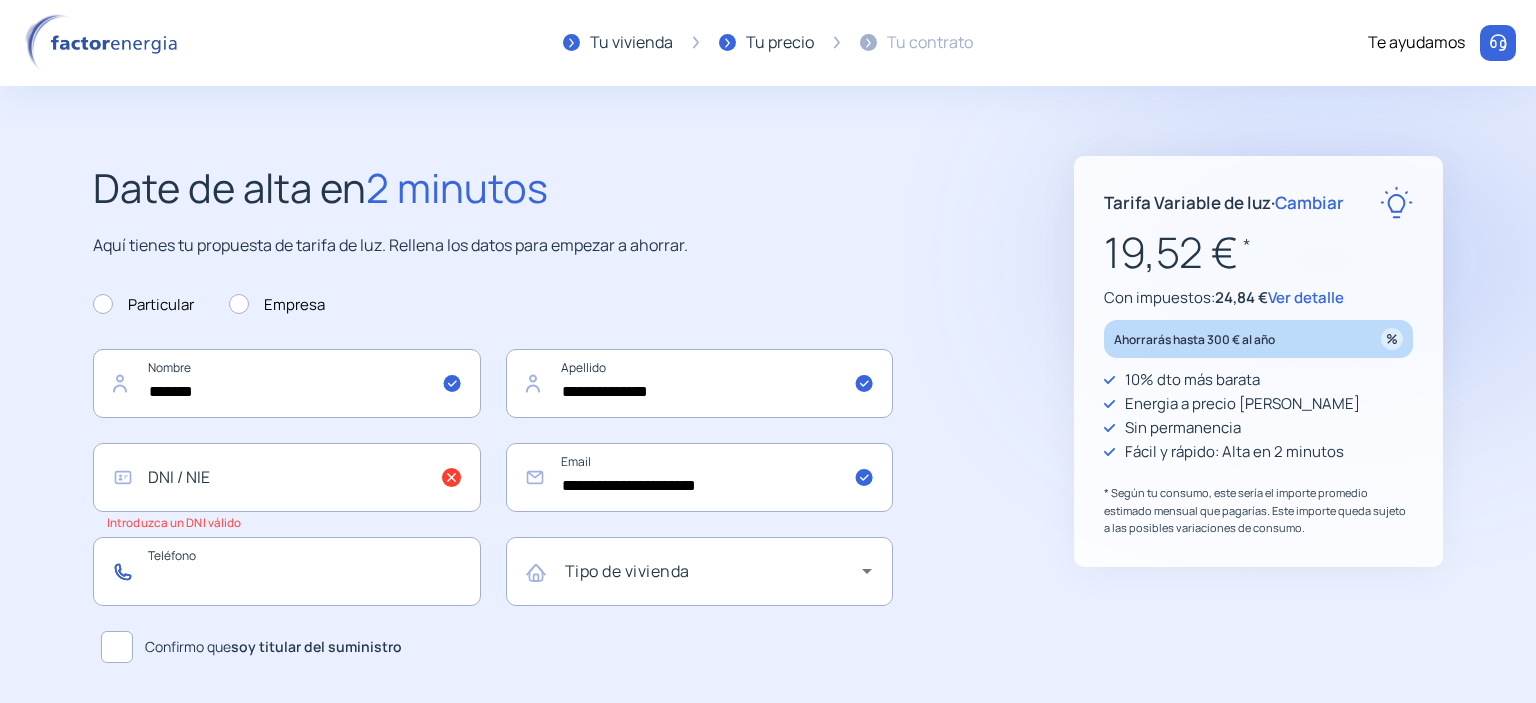 click 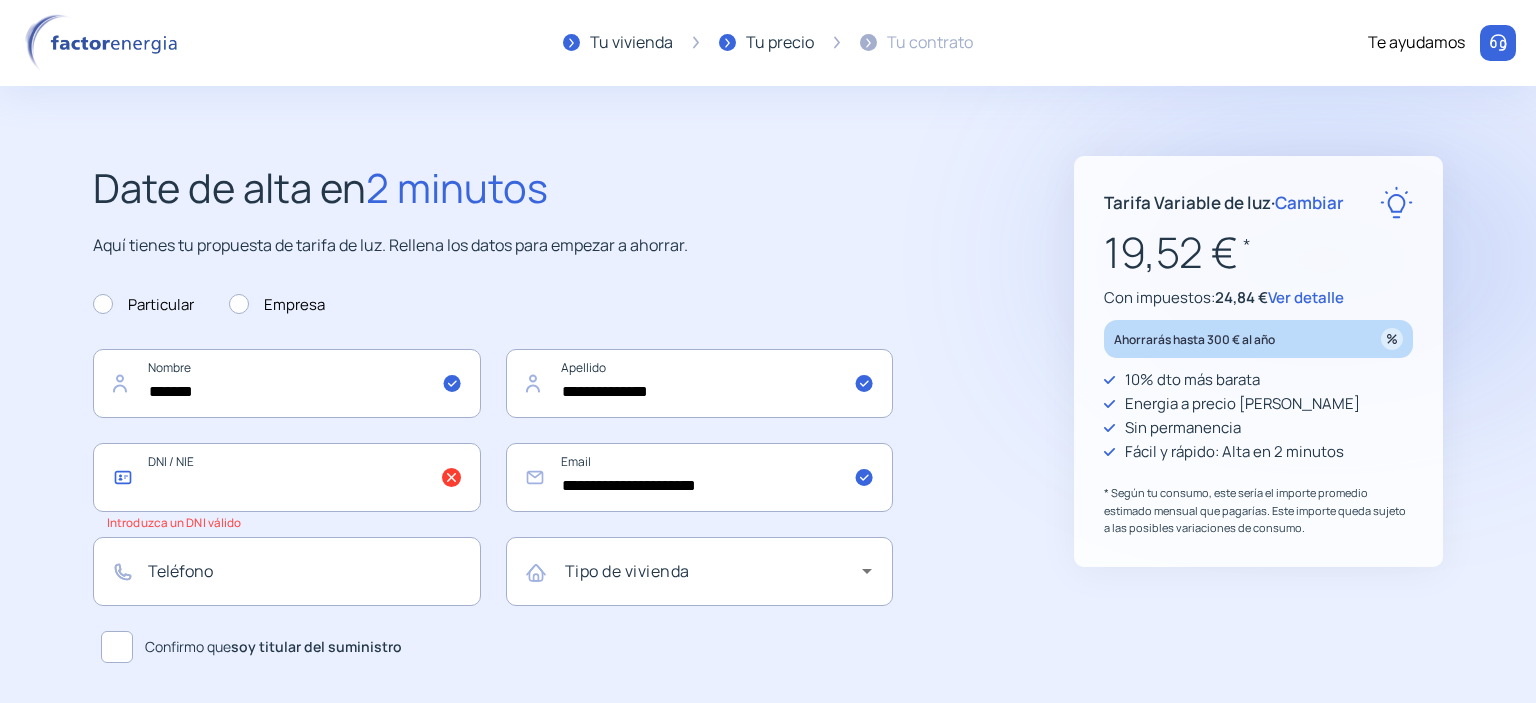 click 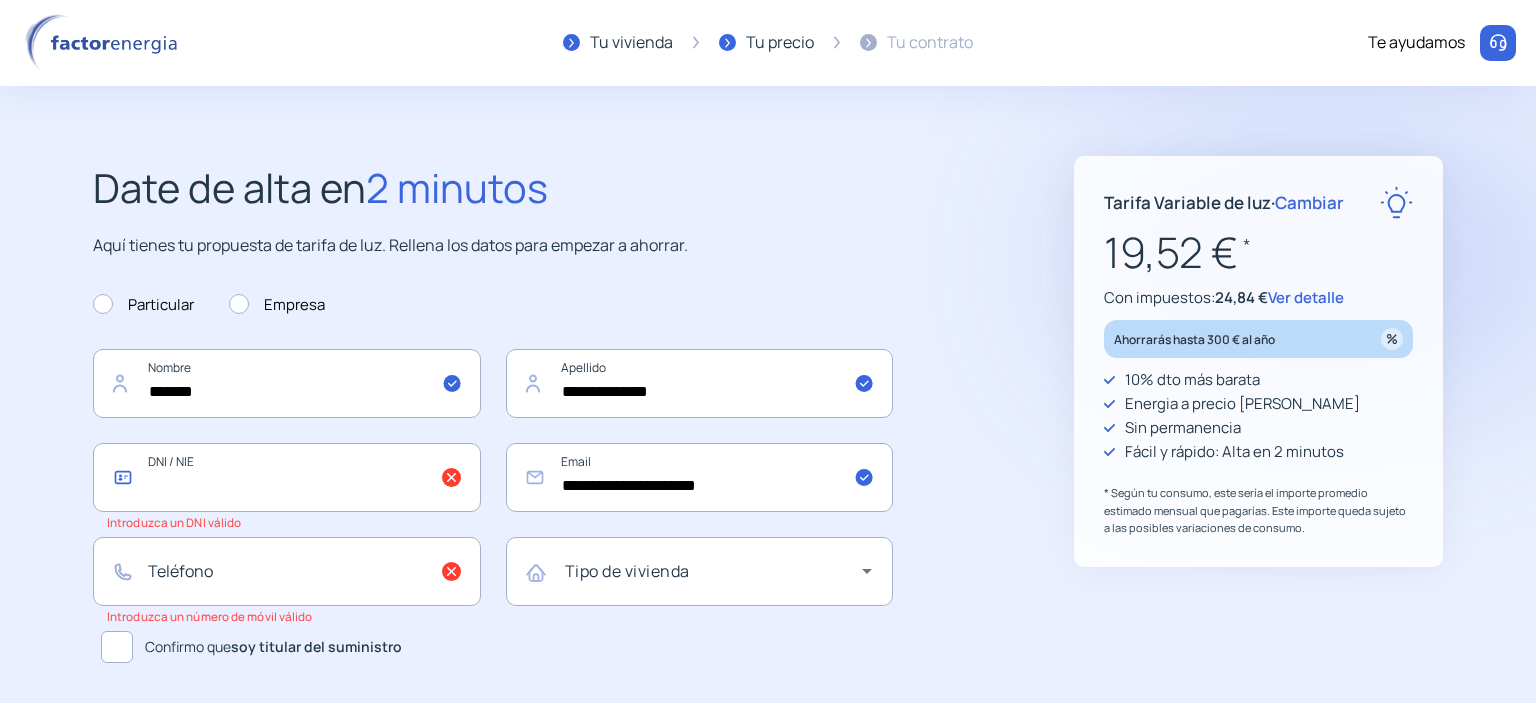 paste on "*********" 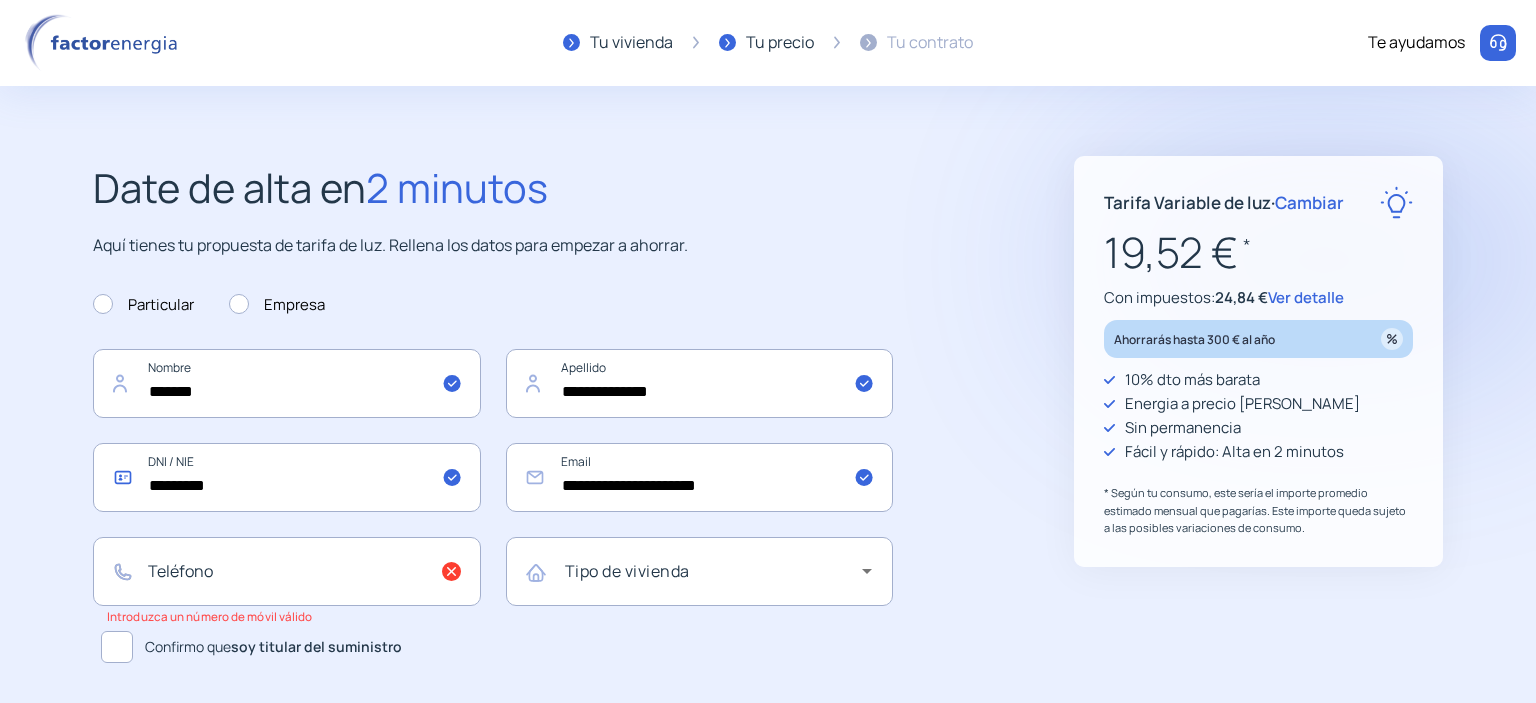 type on "*********" 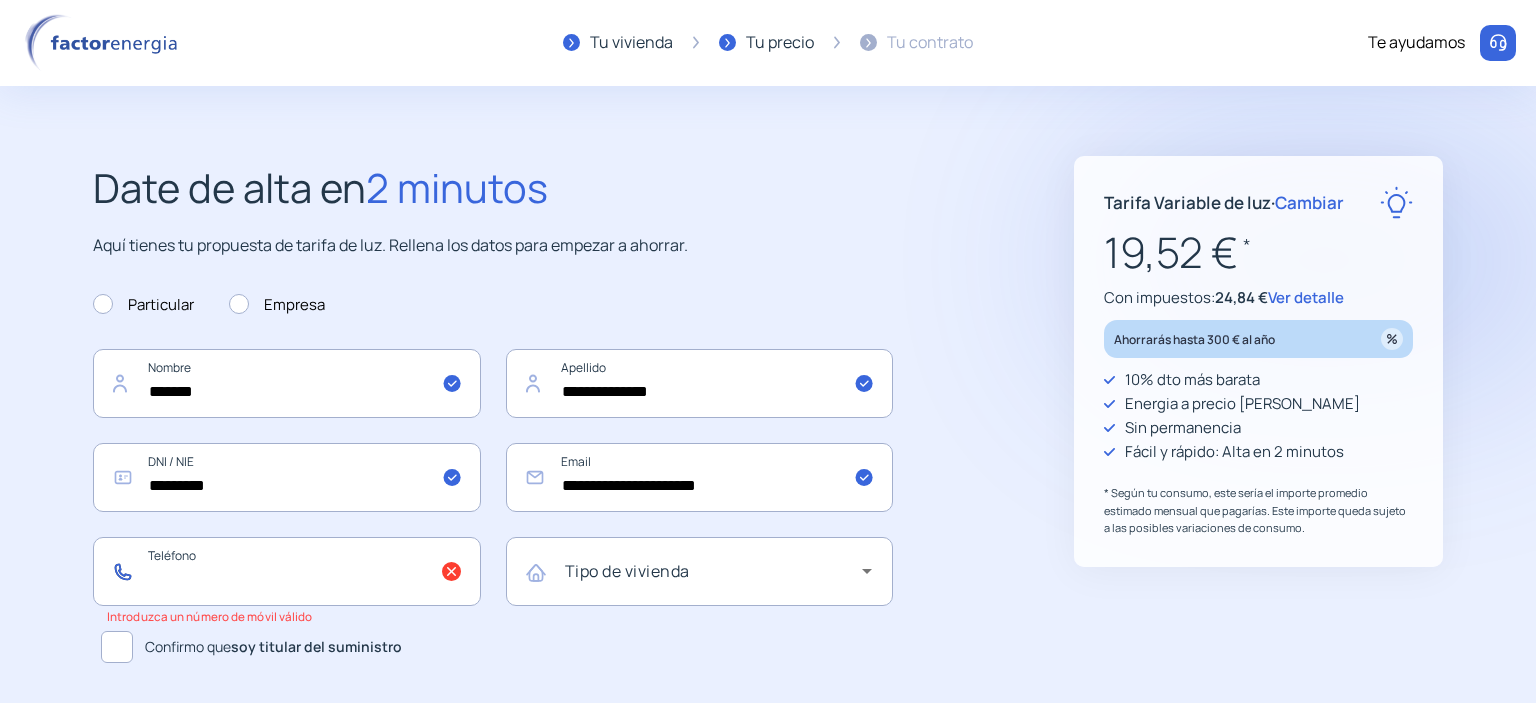 click 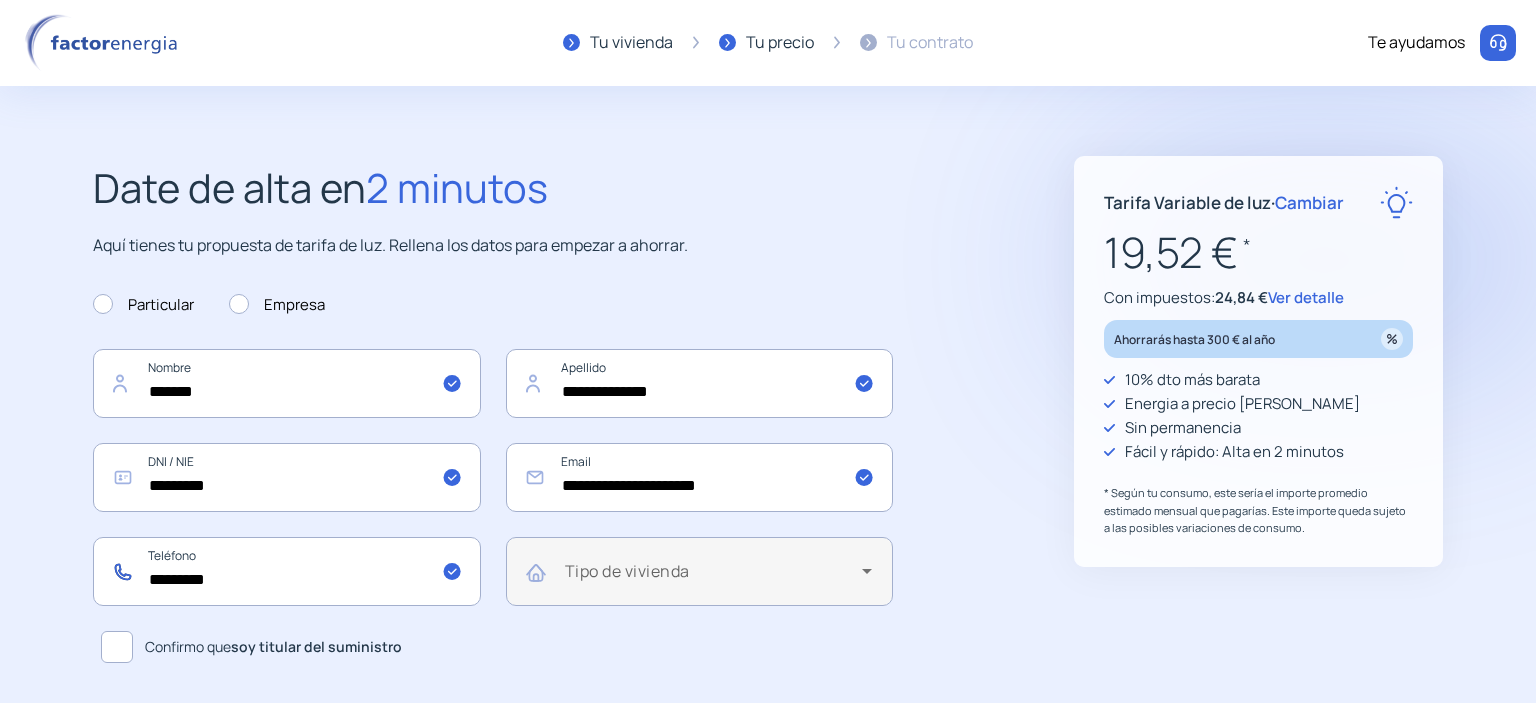 type on "*********" 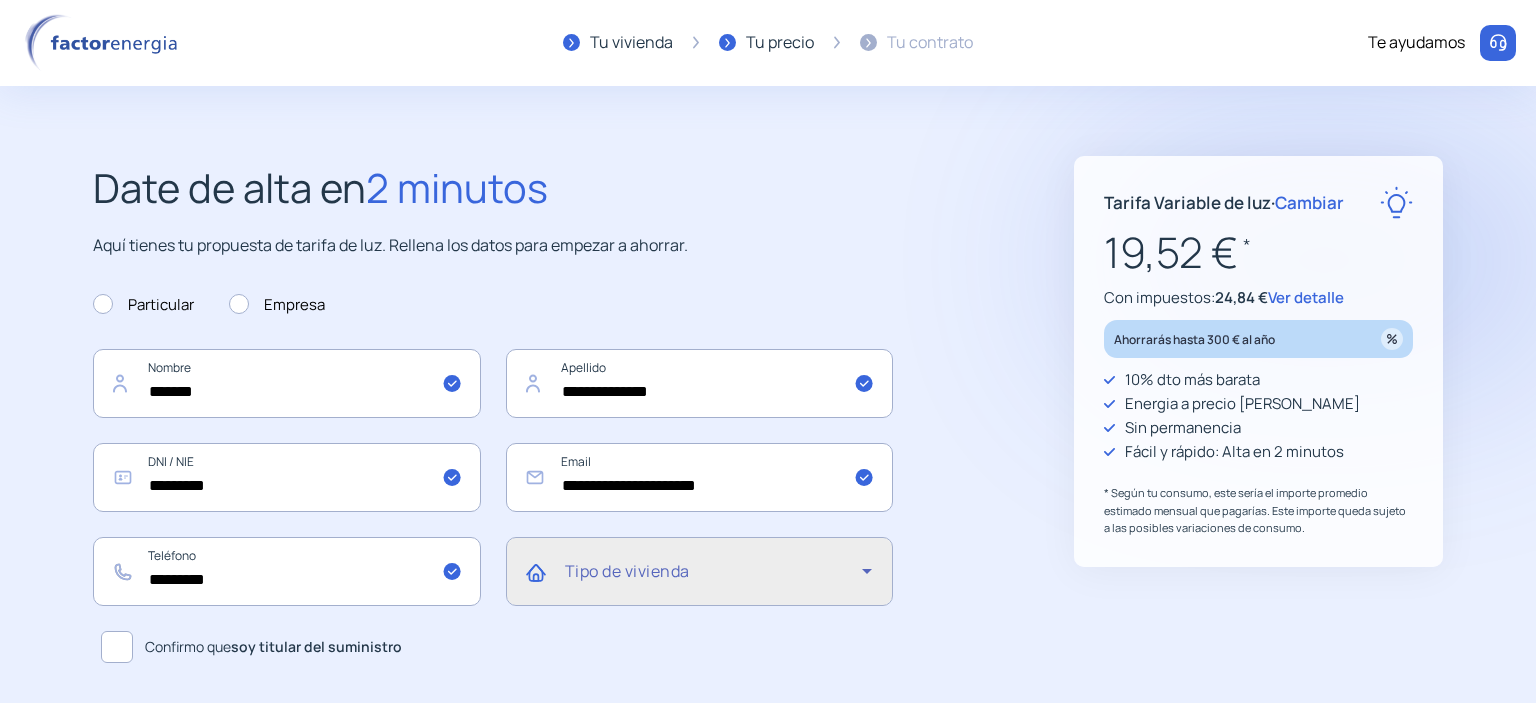 click at bounding box center [714, 579] 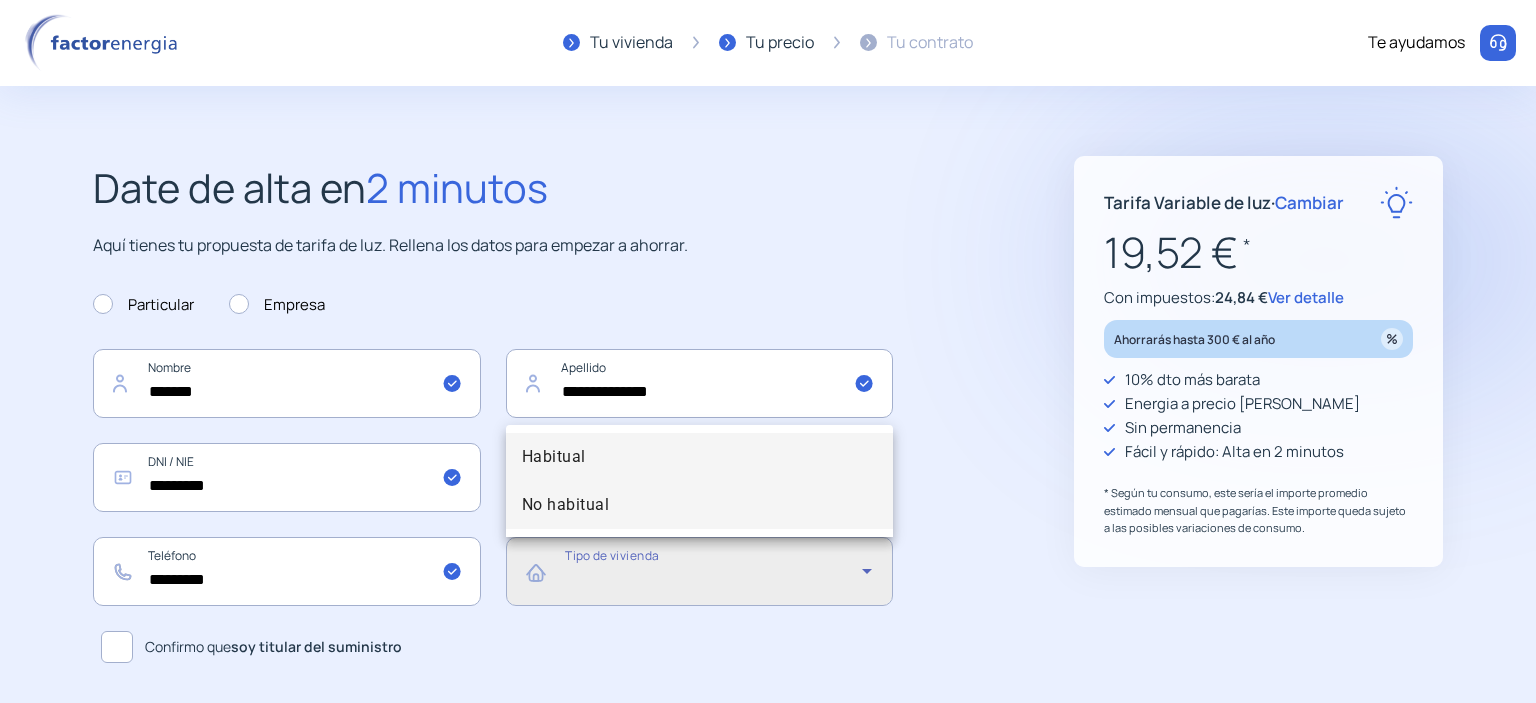 click on "No habitual" at bounding box center [566, 505] 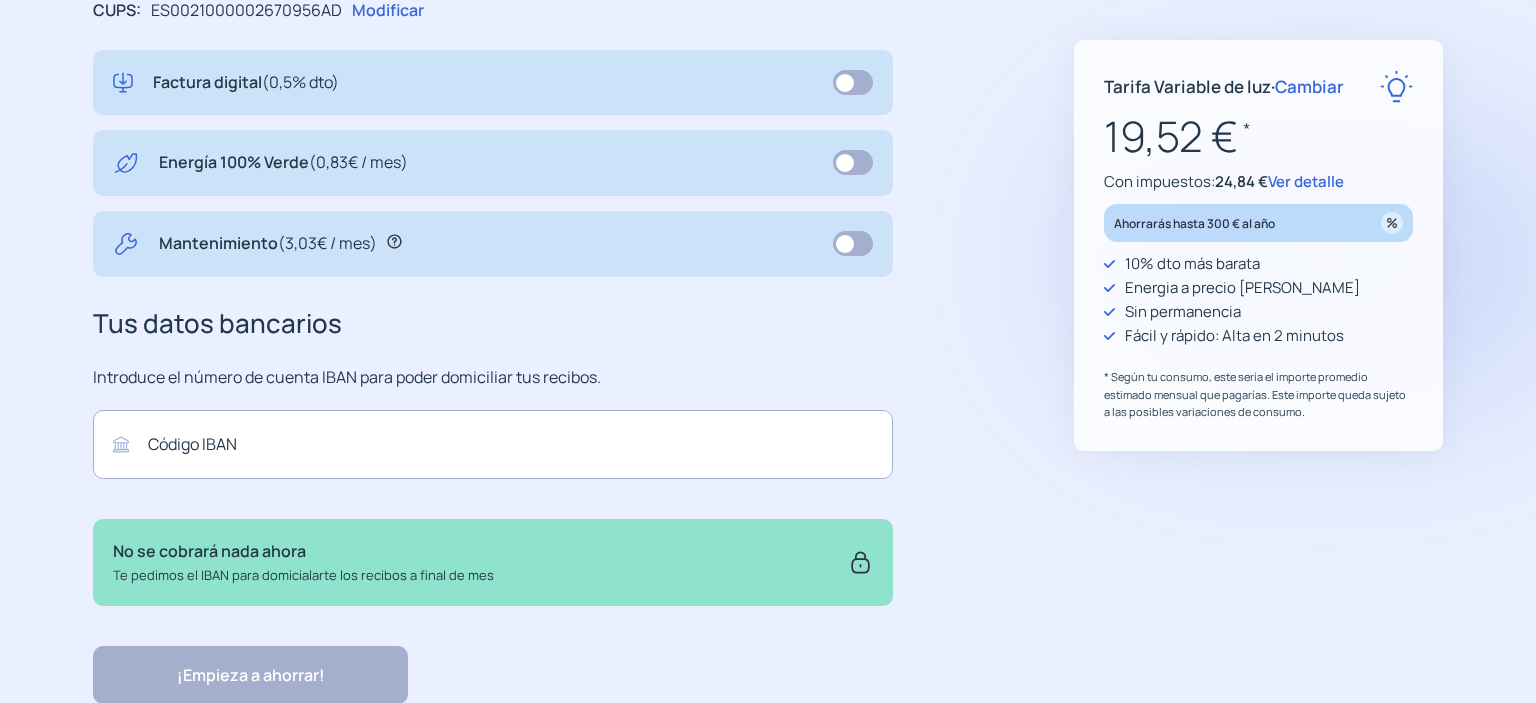 scroll, scrollTop: 739, scrollLeft: 0, axis: vertical 